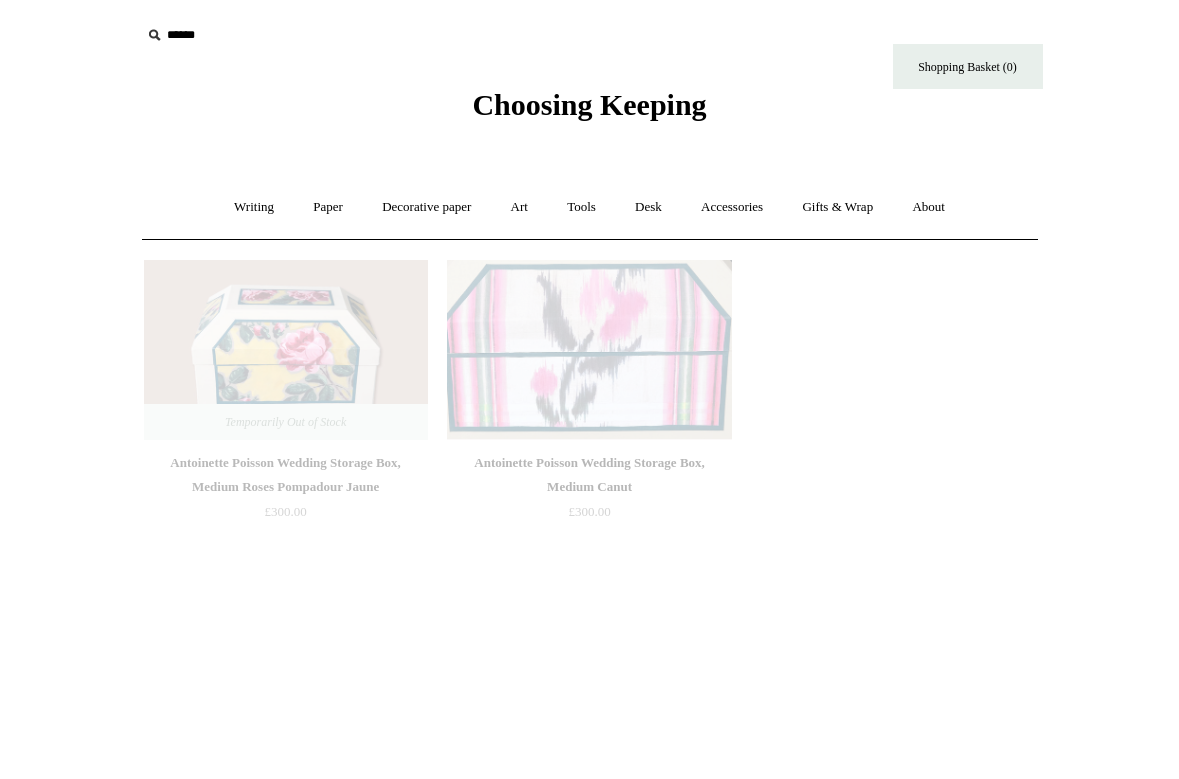 scroll, scrollTop: 0, scrollLeft: 0, axis: both 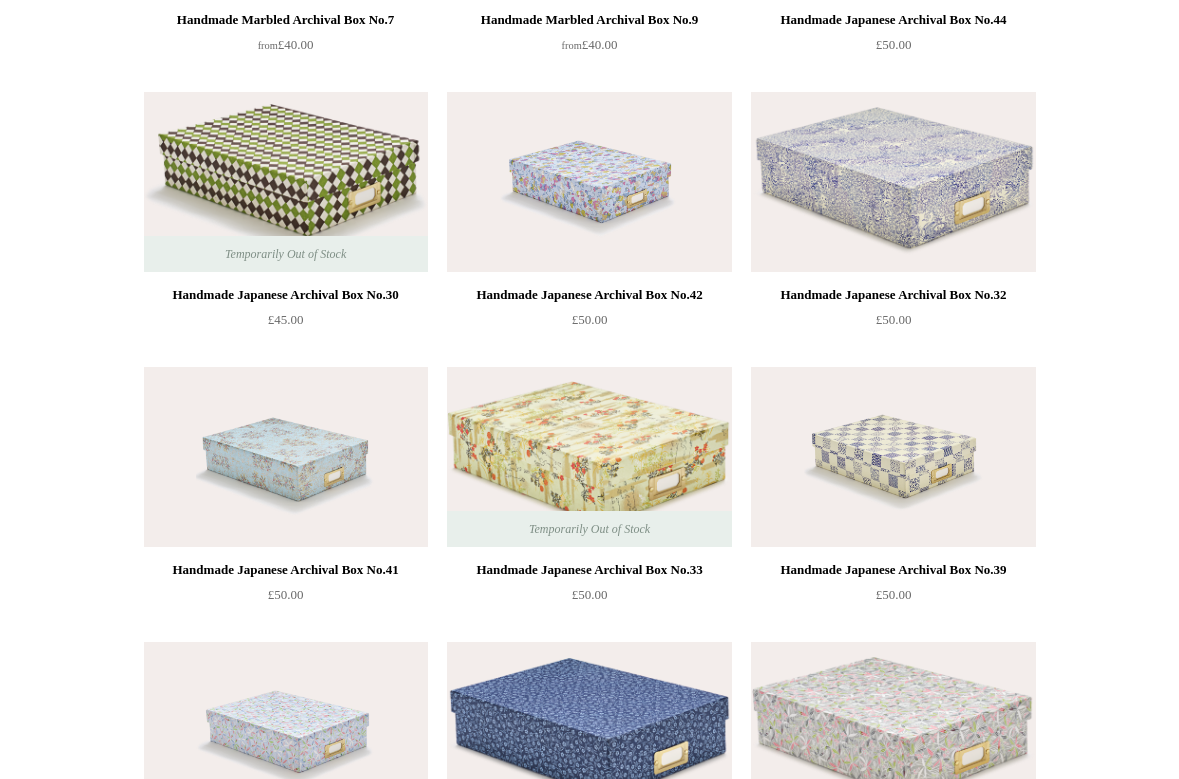 click at bounding box center (893, 182) 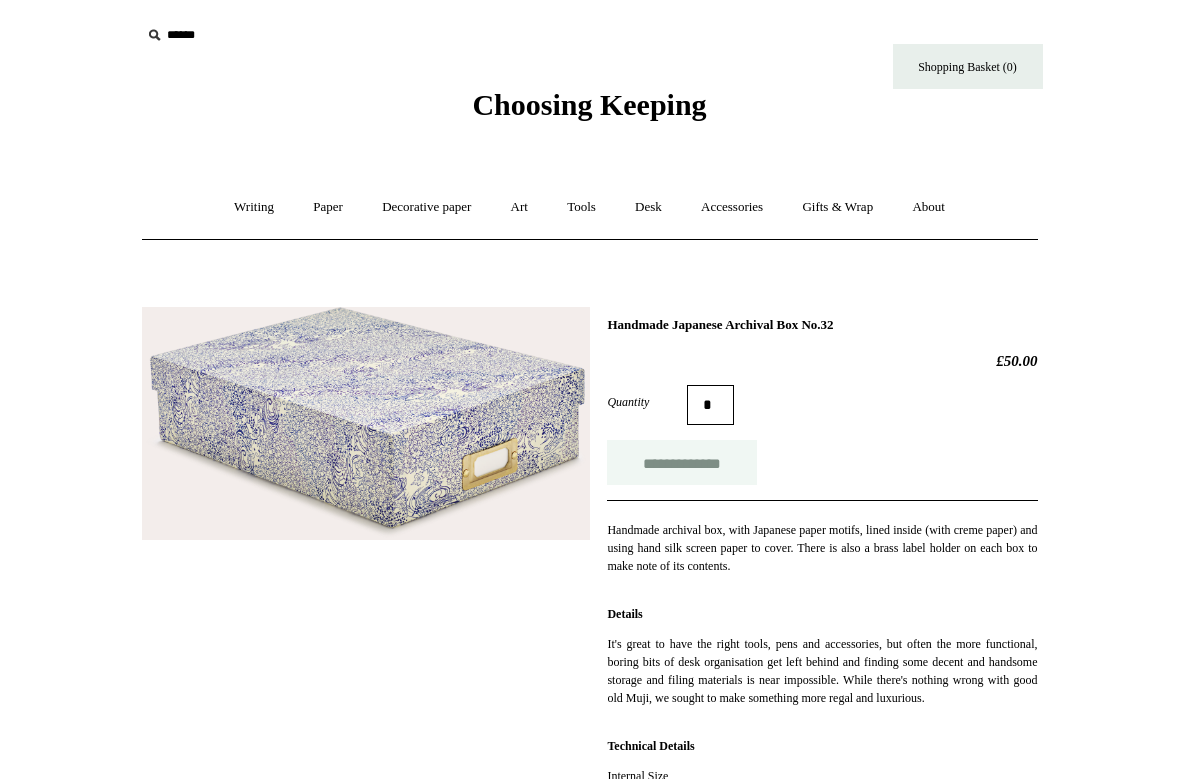 scroll, scrollTop: 0, scrollLeft: 0, axis: both 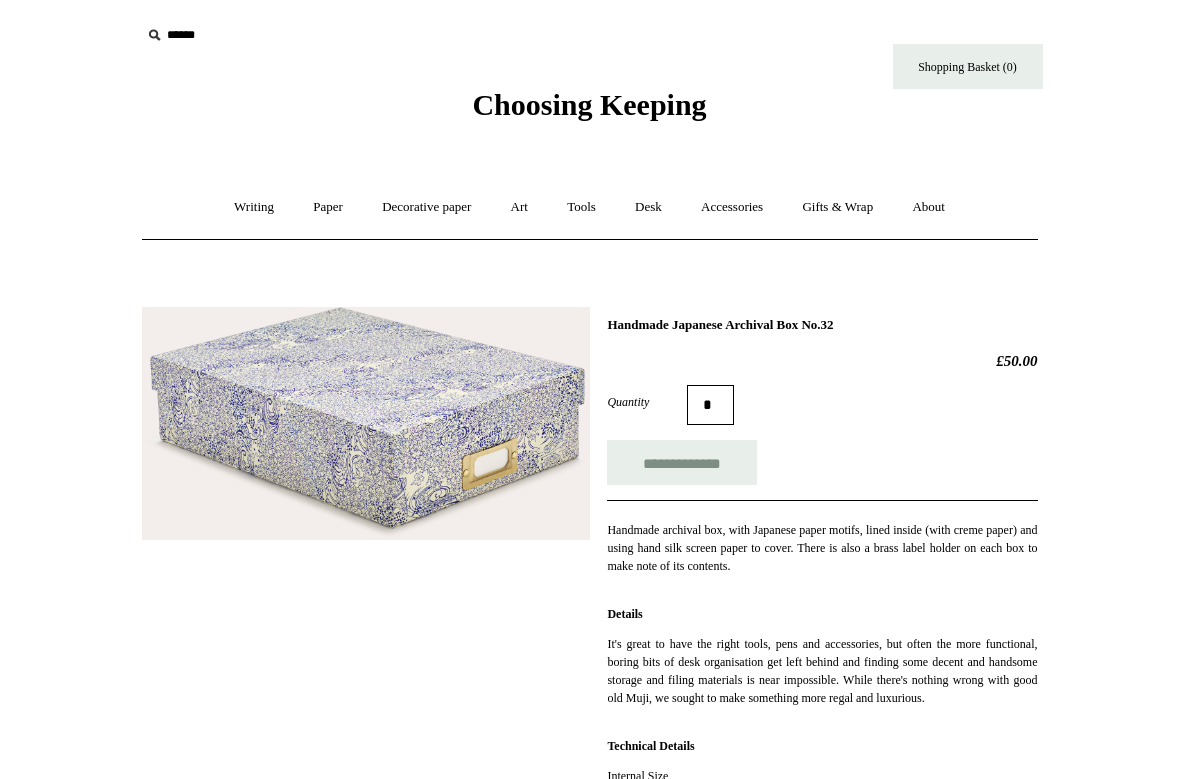 click at bounding box center [366, 424] 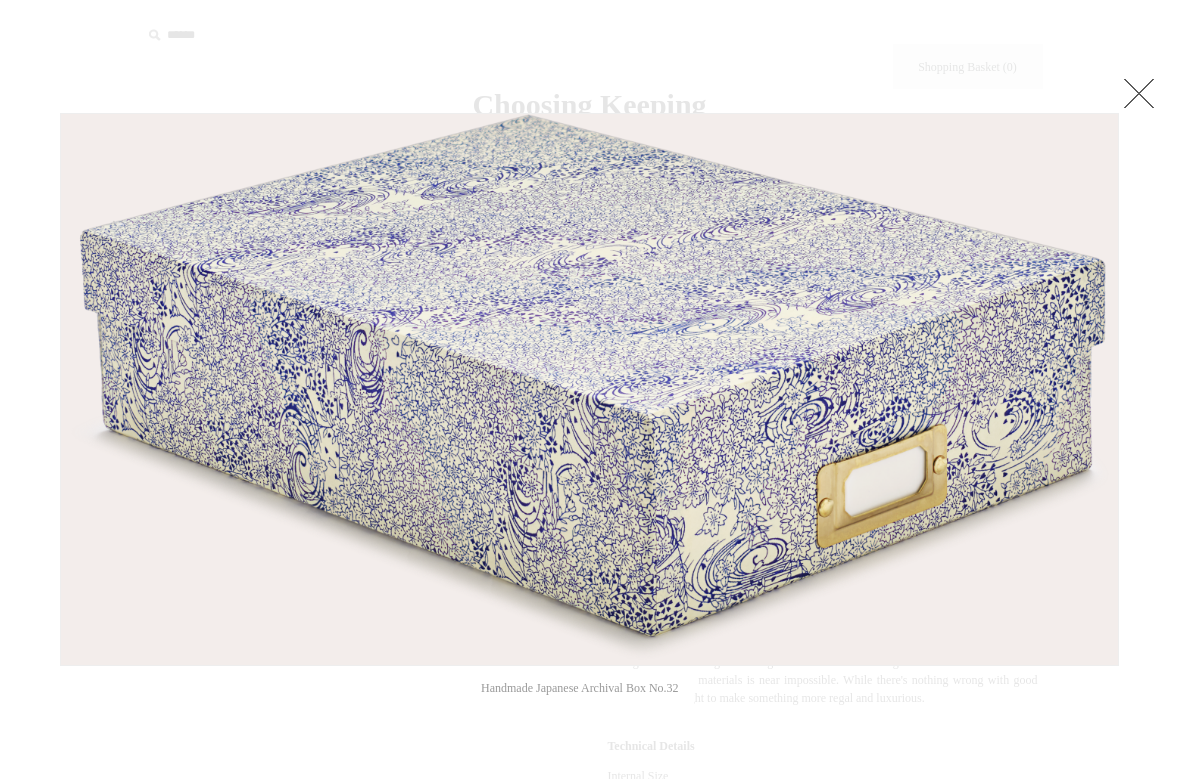 drag, startPoint x: 757, startPoint y: 424, endPoint x: 776, endPoint y: 413, distance: 21.954498 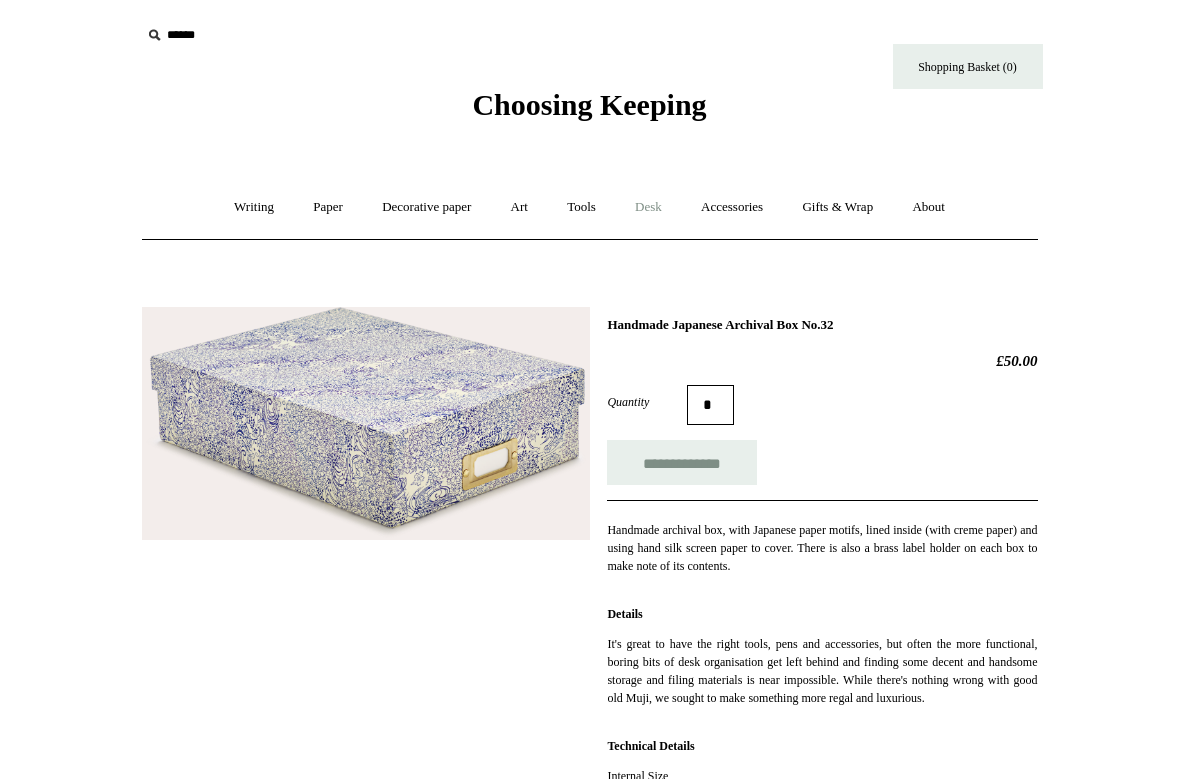 click on "Desk +" at bounding box center [648, 207] 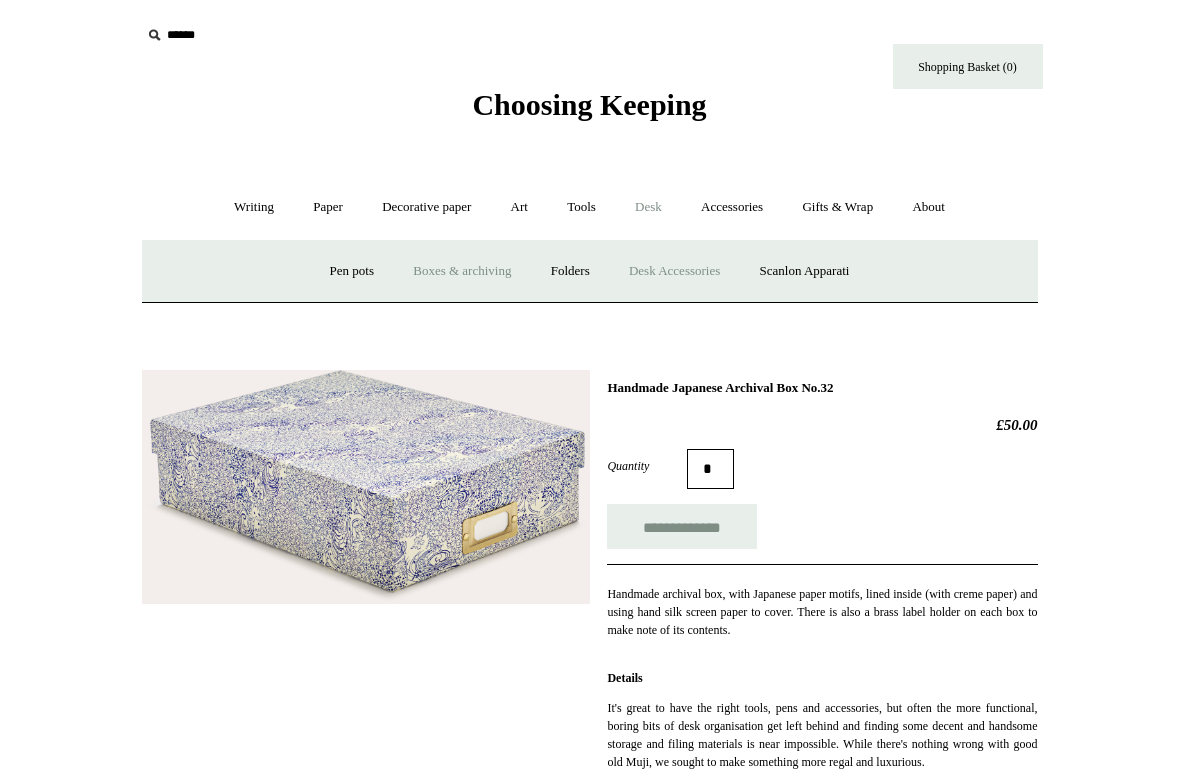 click on "Desk Accessories" at bounding box center [674, 271] 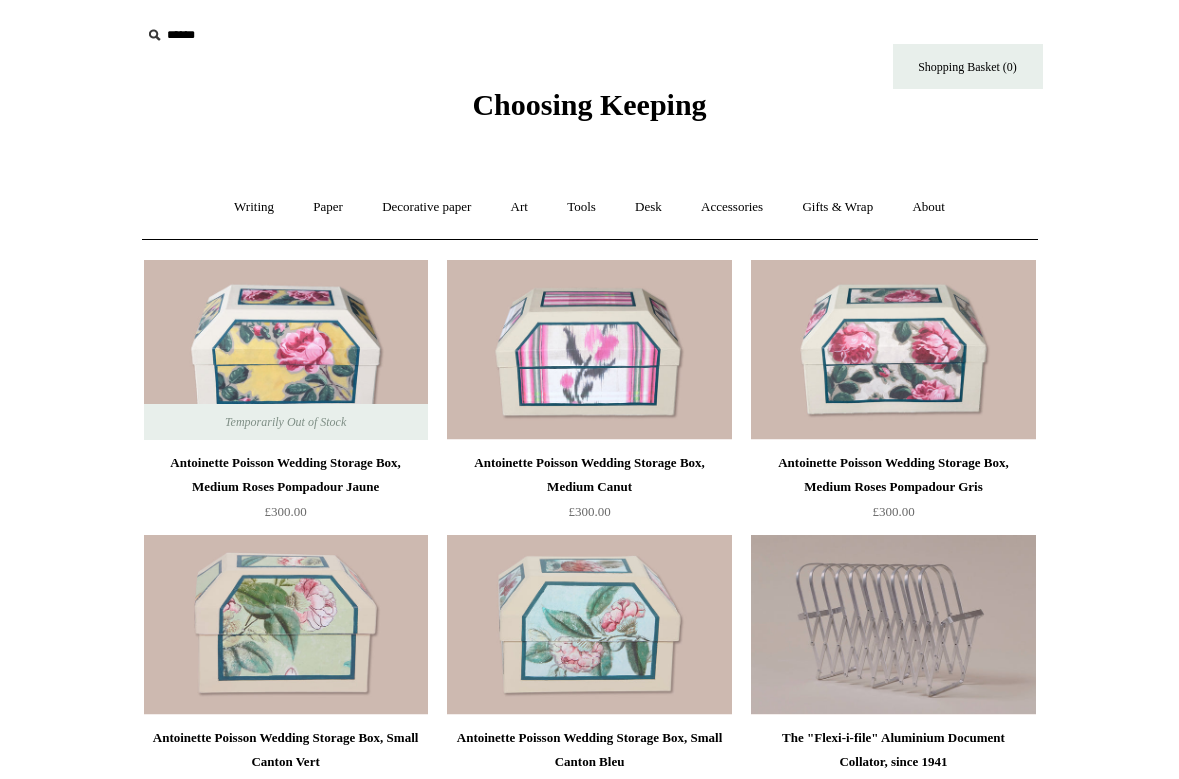 scroll, scrollTop: 0, scrollLeft: 0, axis: both 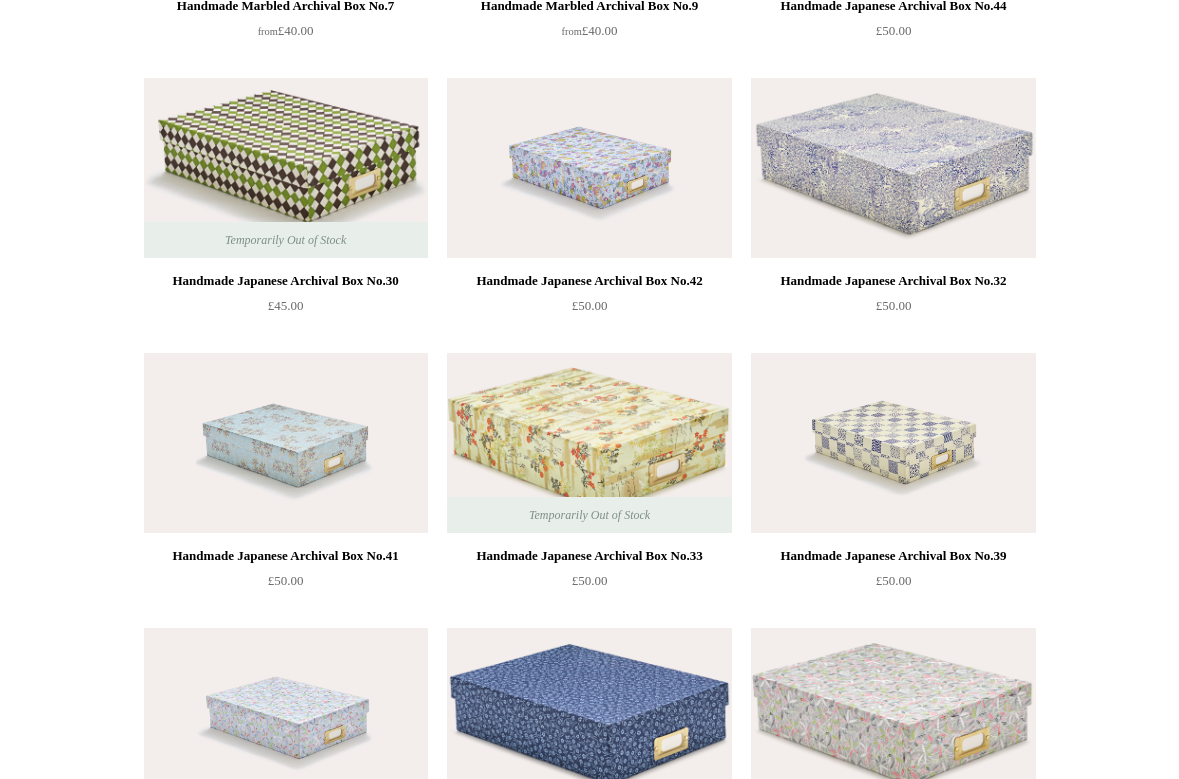 click at bounding box center [589, 443] 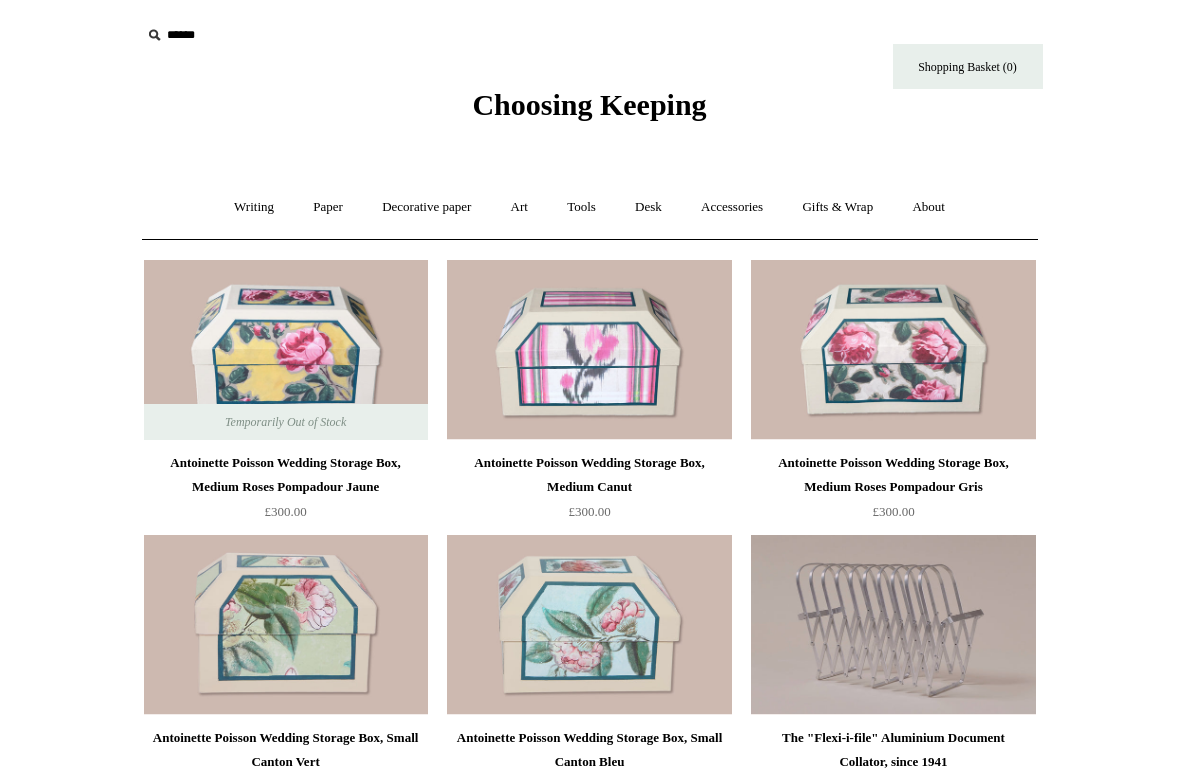 scroll, scrollTop: 1278, scrollLeft: 0, axis: vertical 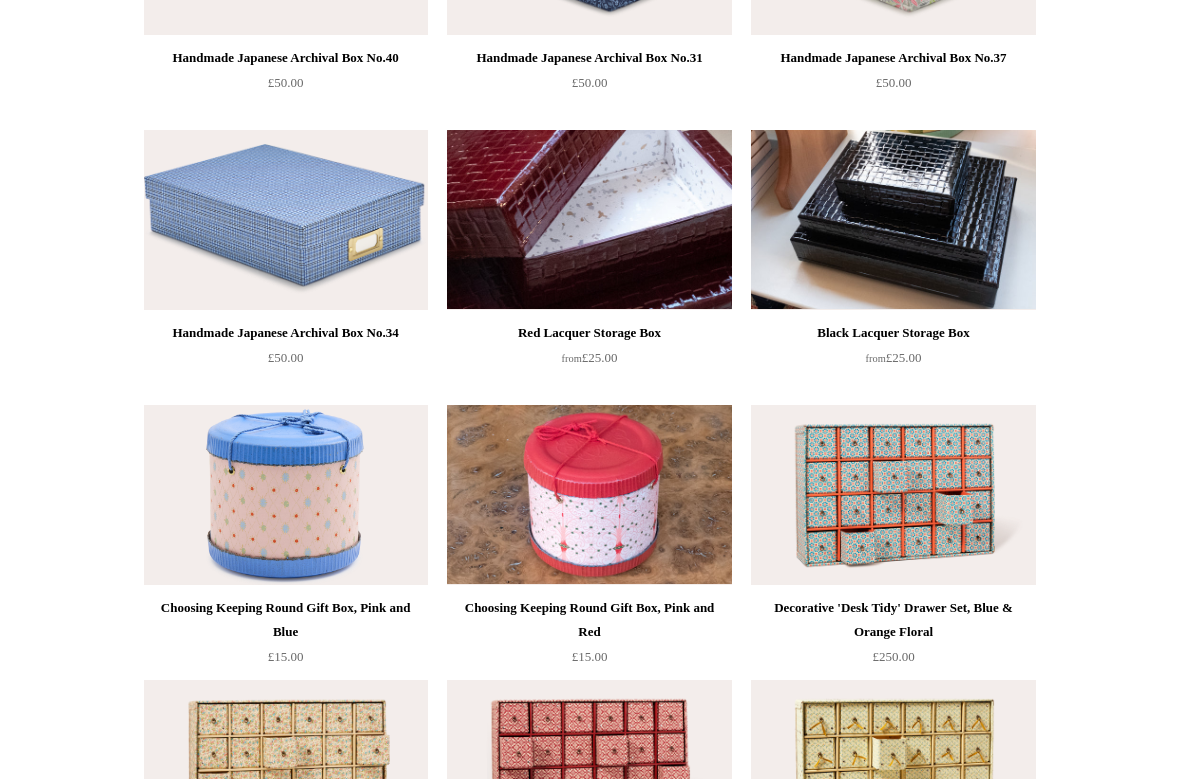 click at bounding box center (589, 220) 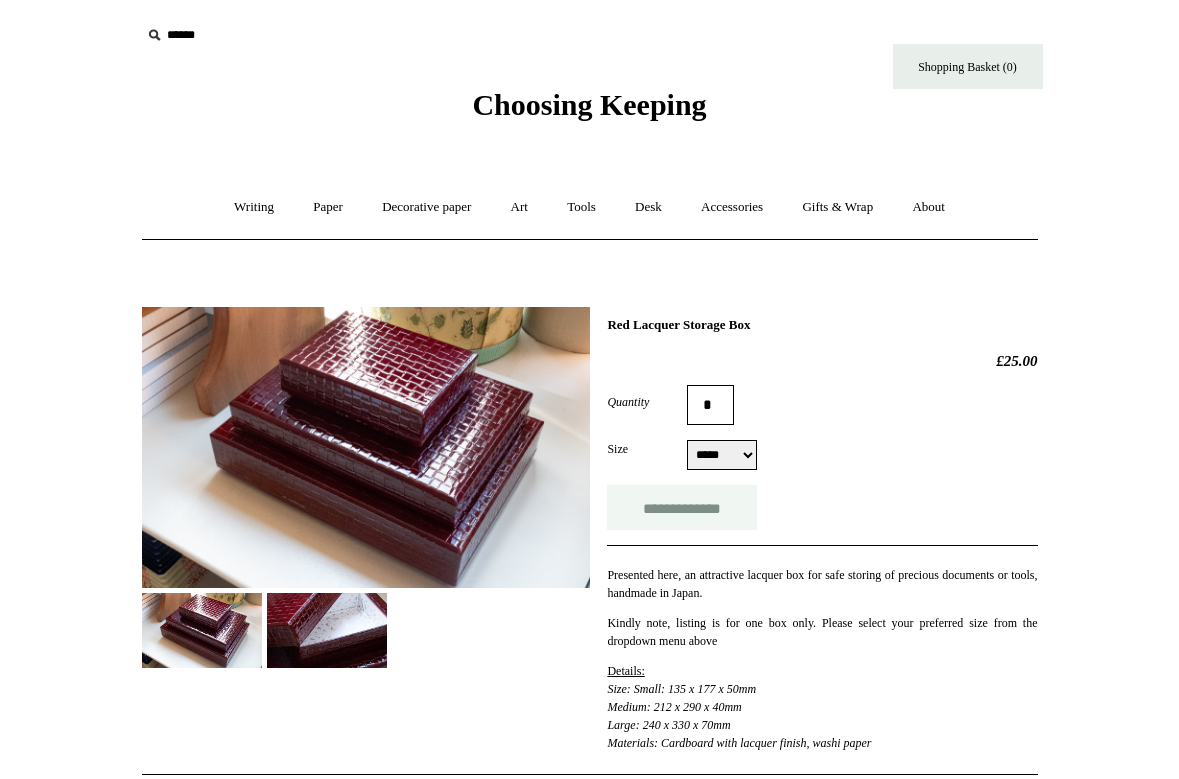 scroll, scrollTop: 0, scrollLeft: 0, axis: both 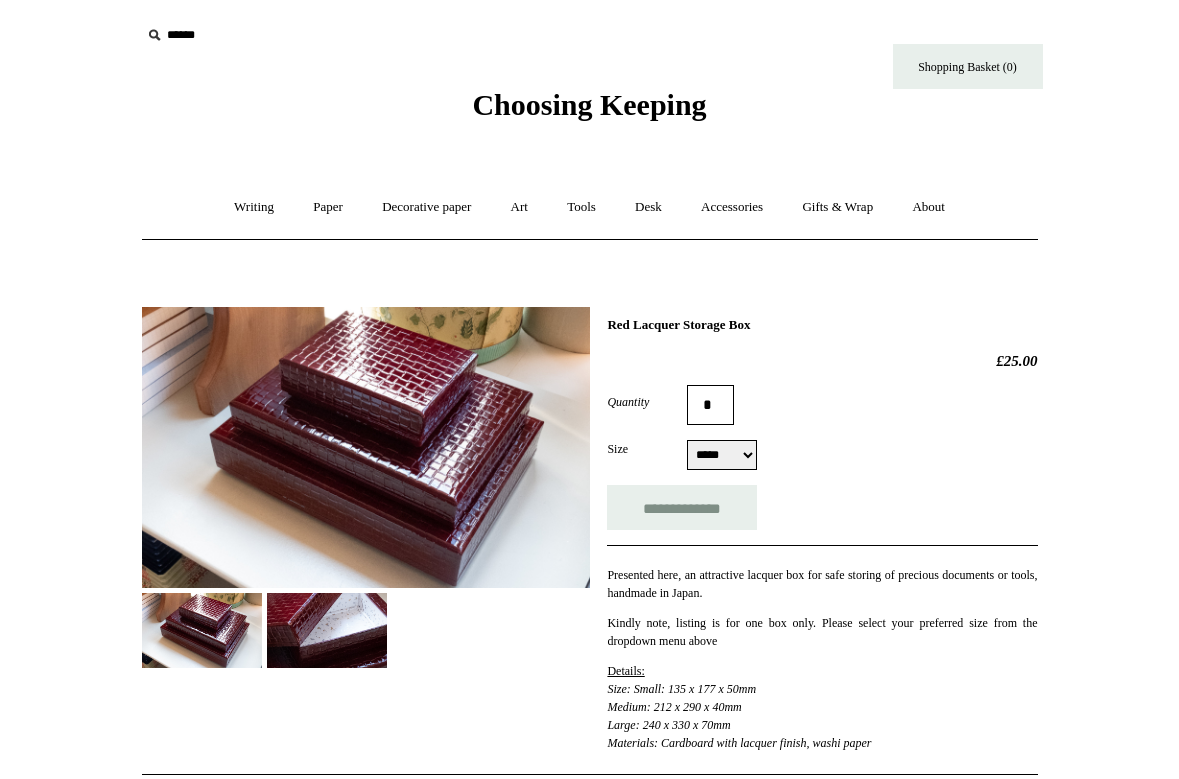 click on "***** ****** *****" at bounding box center [722, 455] 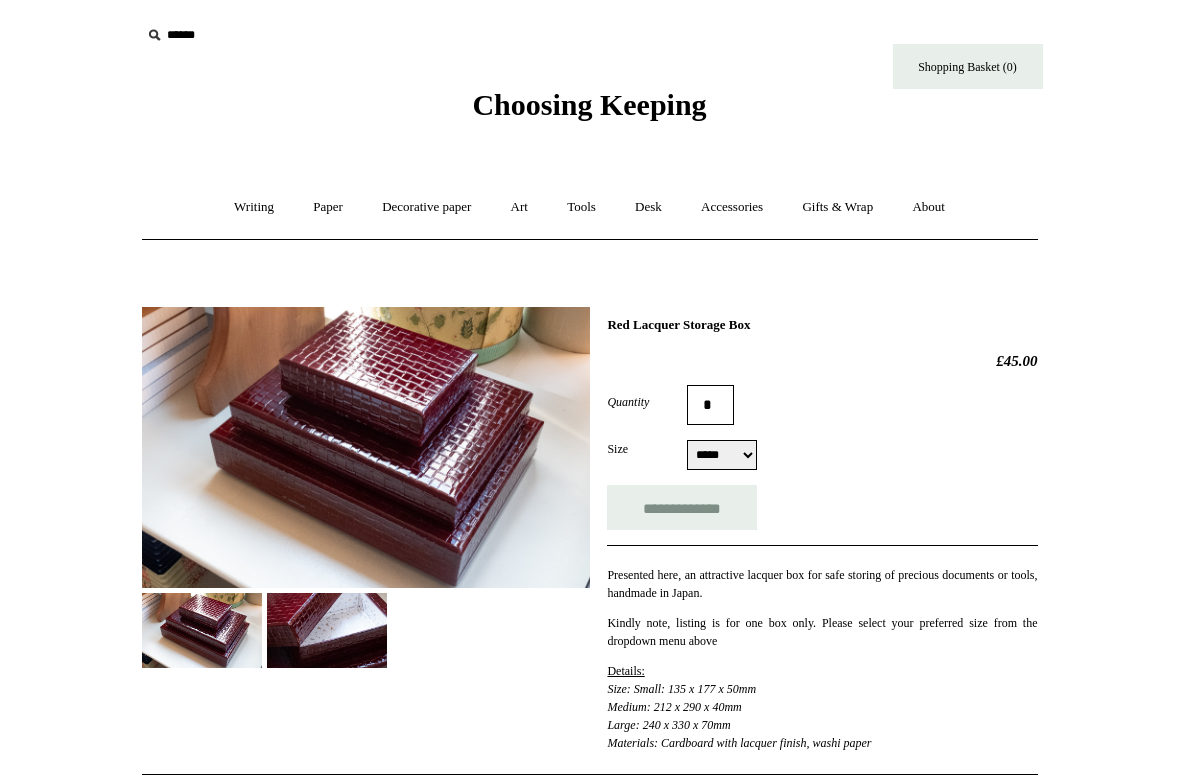 click at bounding box center (327, 630) 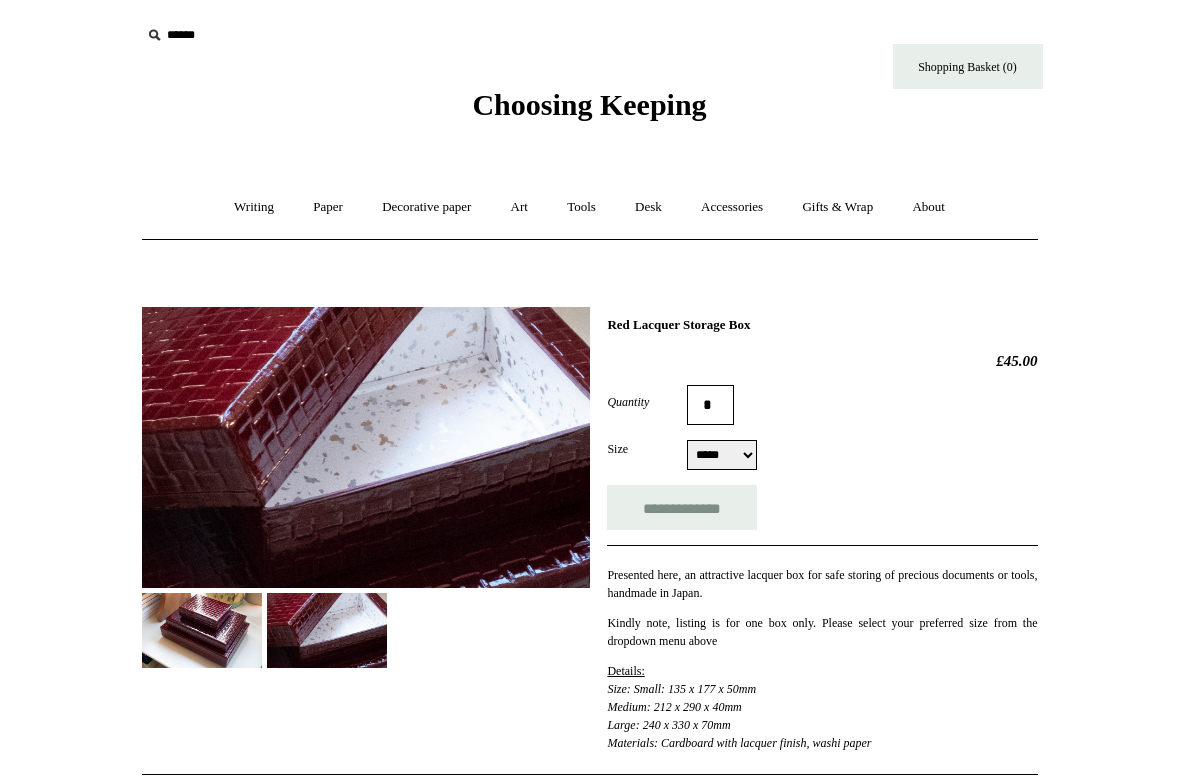 click at bounding box center [202, 630] 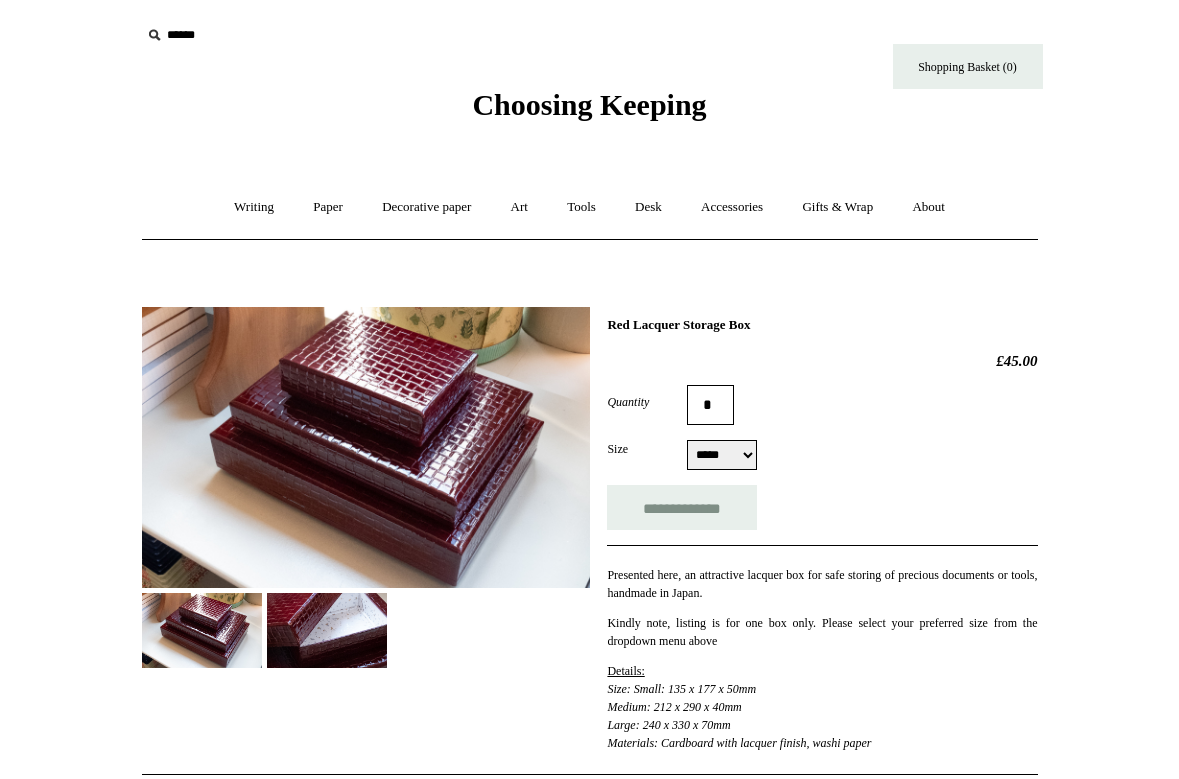 click at bounding box center (327, 630) 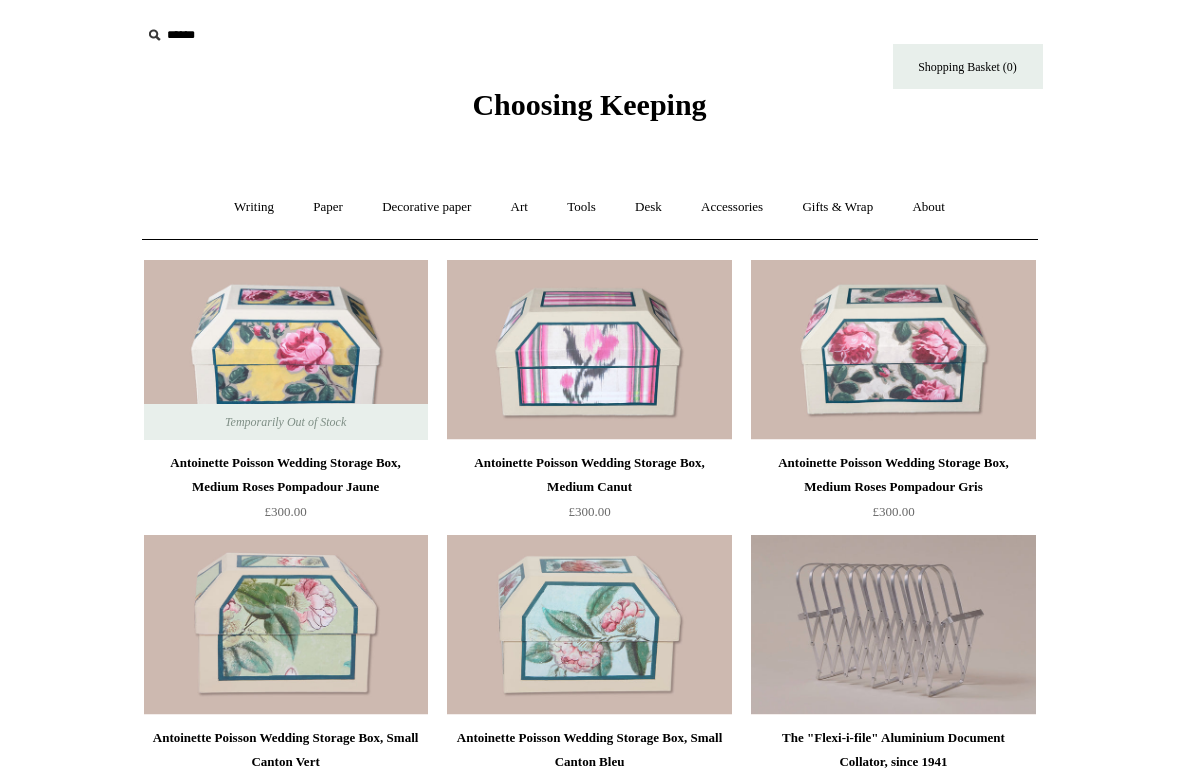 scroll, scrollTop: 2055, scrollLeft: 0, axis: vertical 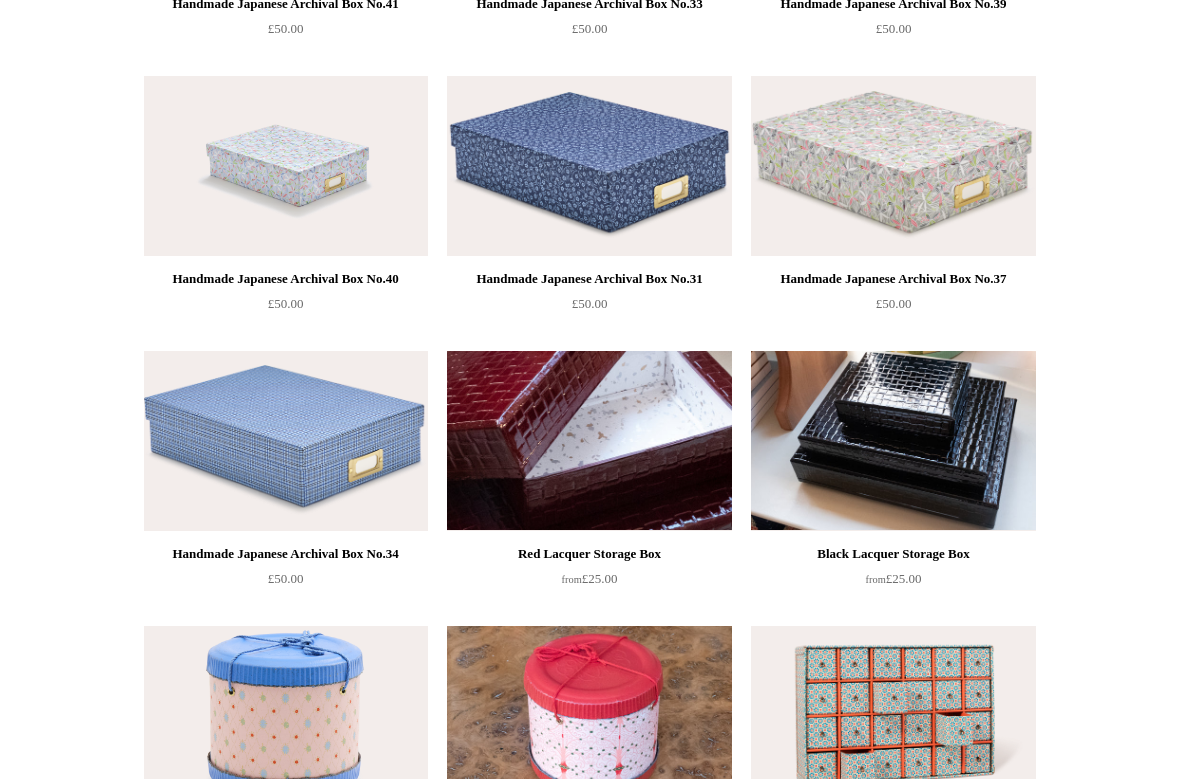 click at bounding box center [589, 441] 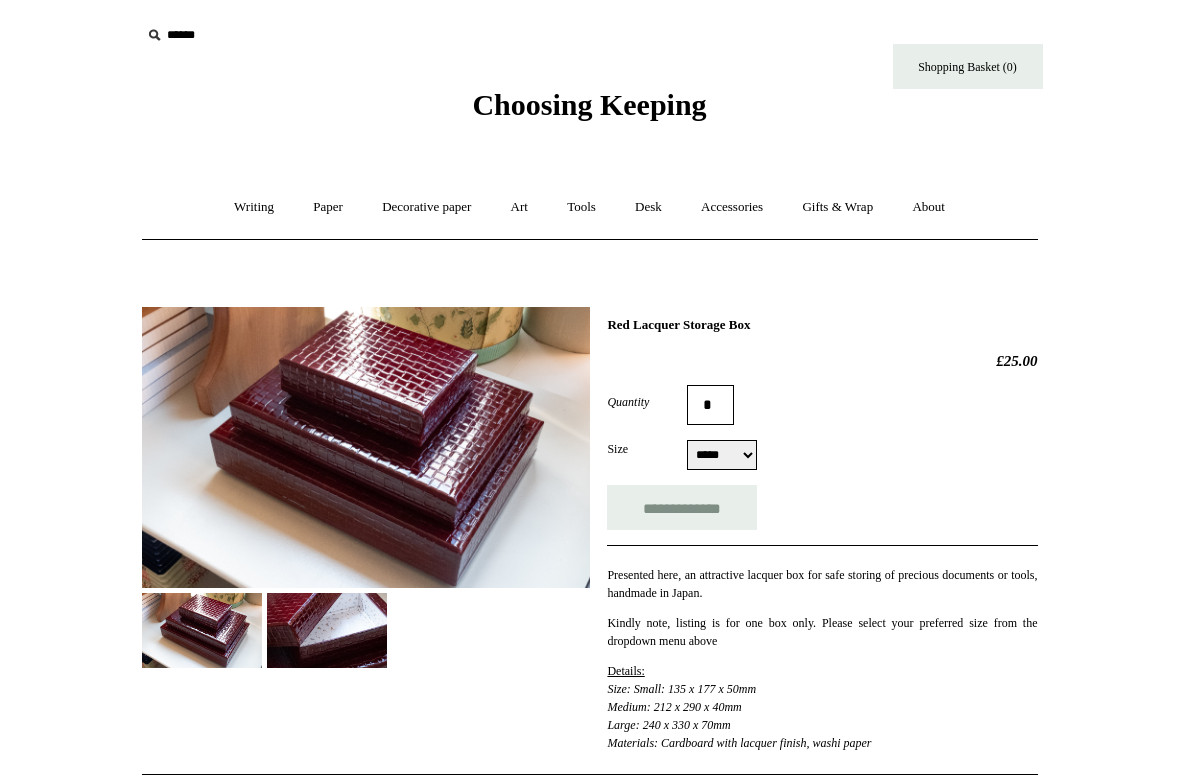 scroll, scrollTop: 0, scrollLeft: 0, axis: both 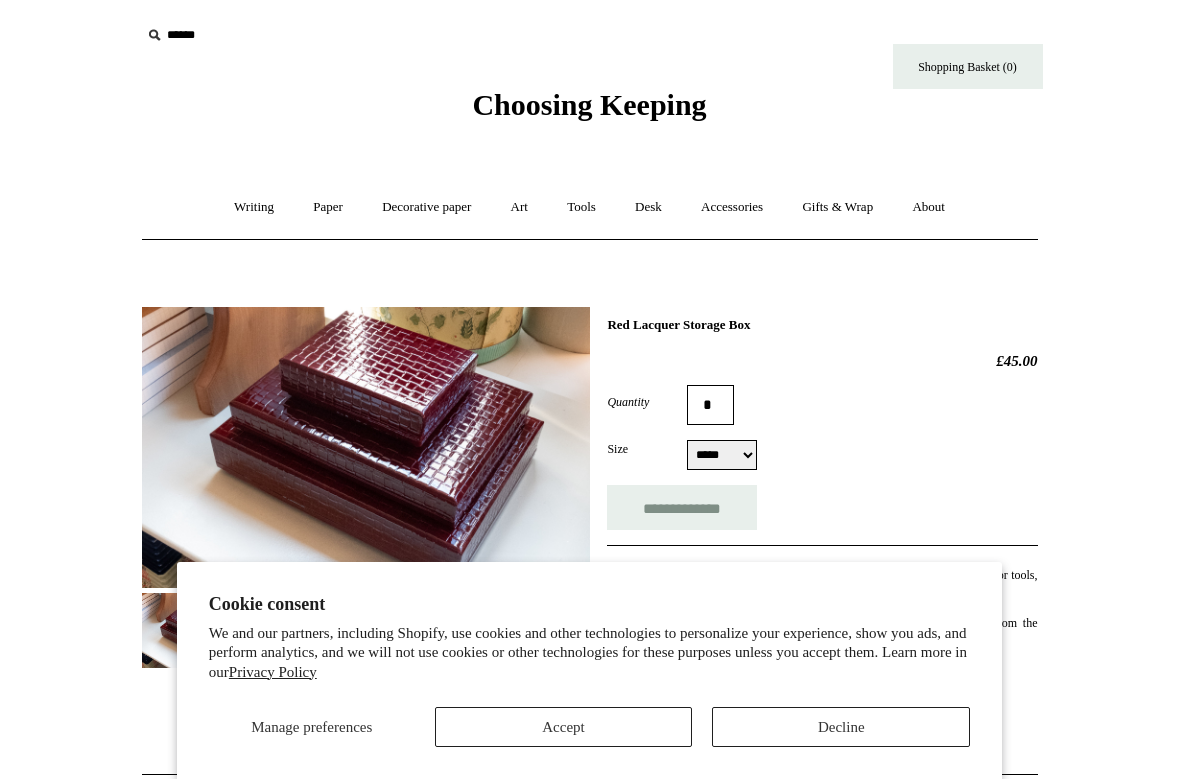 select on "*****" 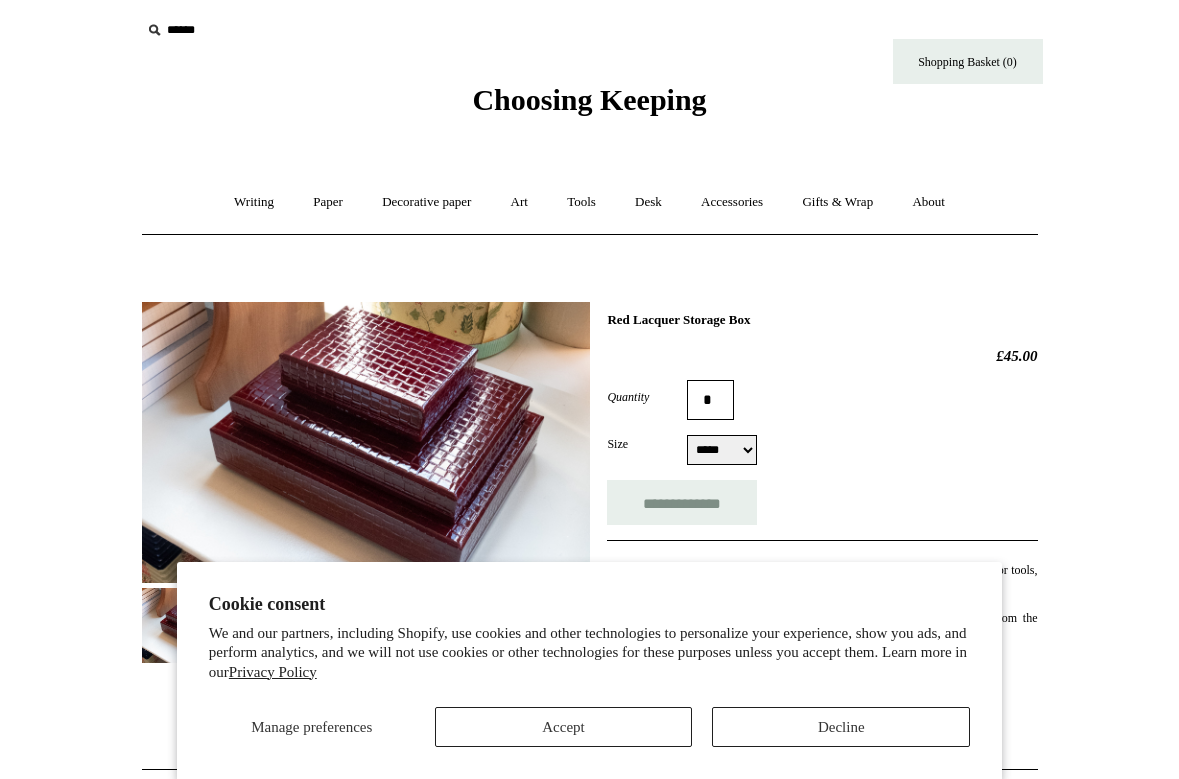 scroll, scrollTop: 0, scrollLeft: 0, axis: both 